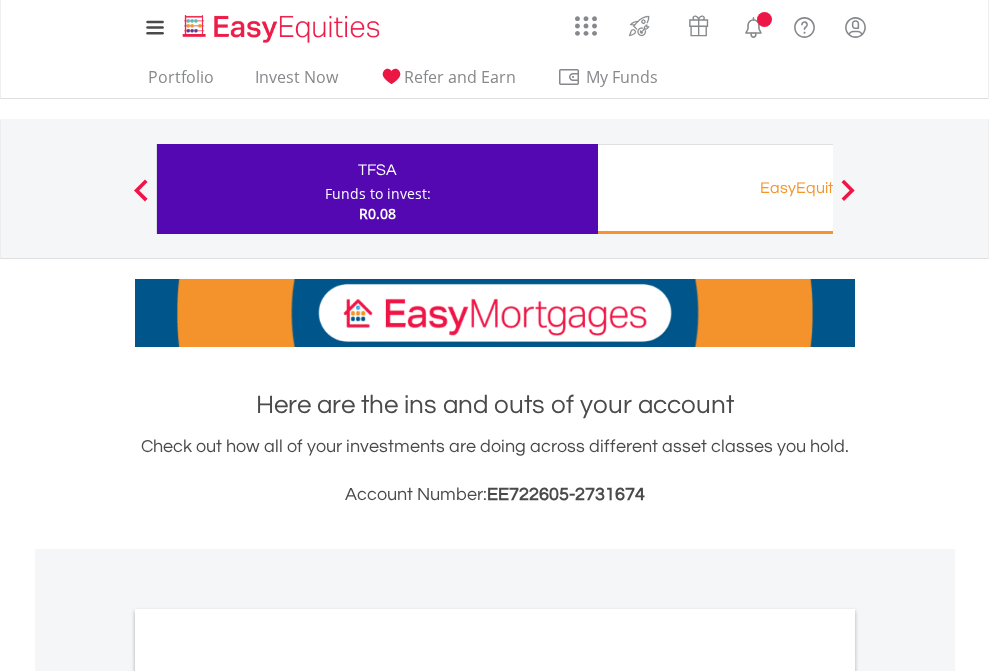 scroll, scrollTop: 0, scrollLeft: 0, axis: both 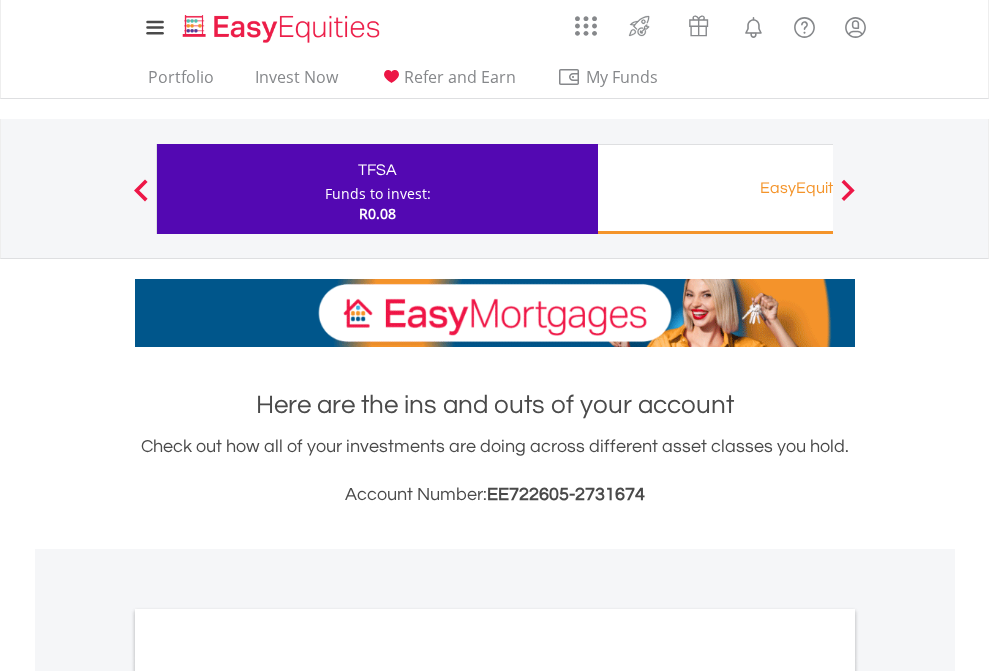 click on "Funds to invest:" at bounding box center (378, 194) 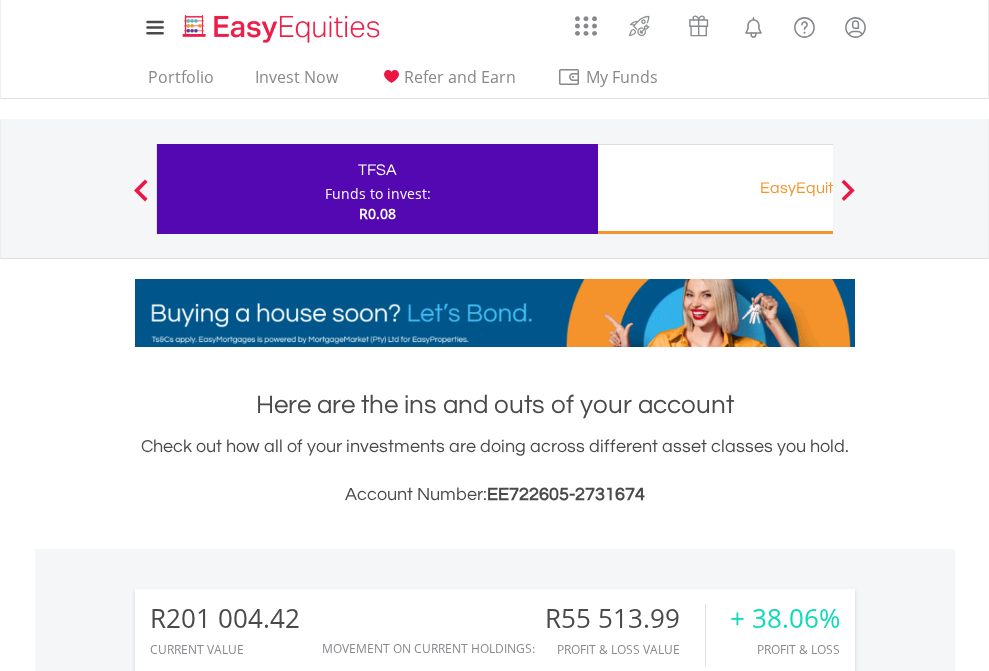 scroll, scrollTop: 999808, scrollLeft: 999687, axis: both 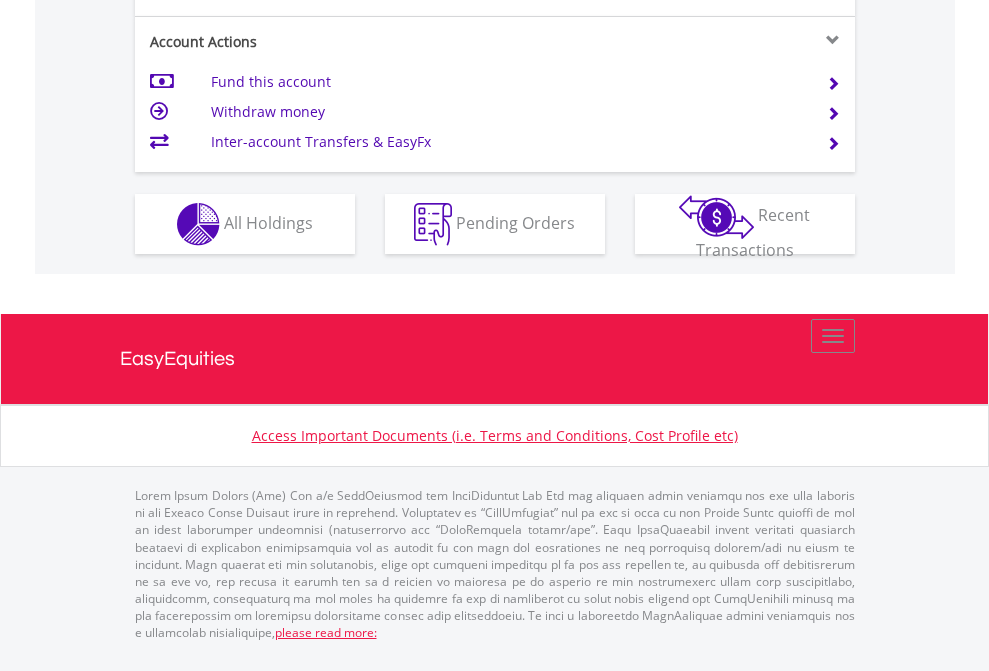 click on "Investment types" at bounding box center (706, -337) 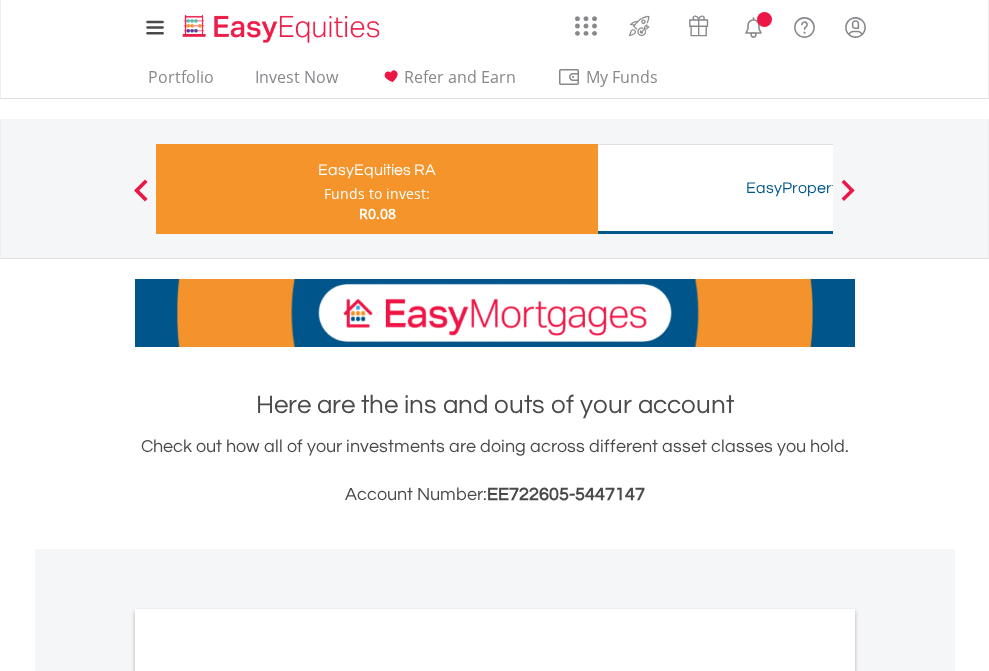 scroll, scrollTop: 0, scrollLeft: 0, axis: both 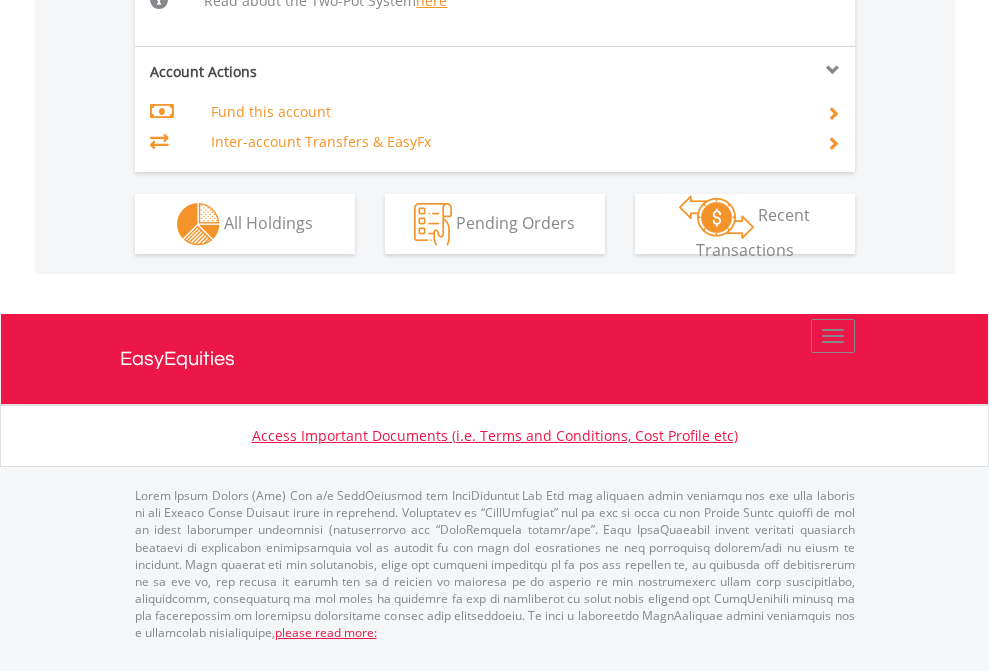 click on "Investment types" at bounding box center (706, -518) 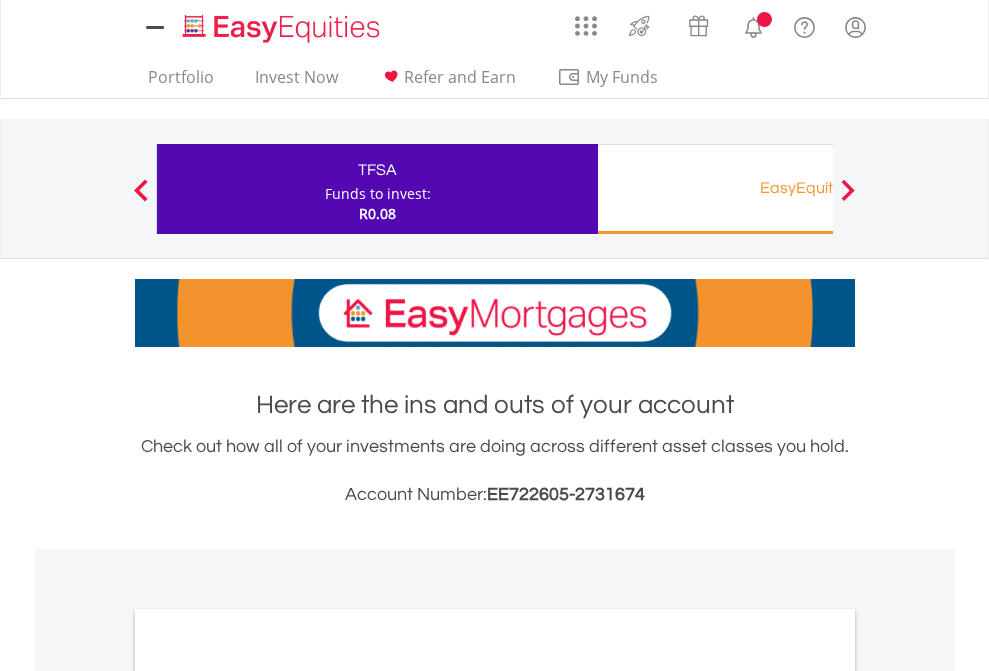 scroll, scrollTop: 0, scrollLeft: 0, axis: both 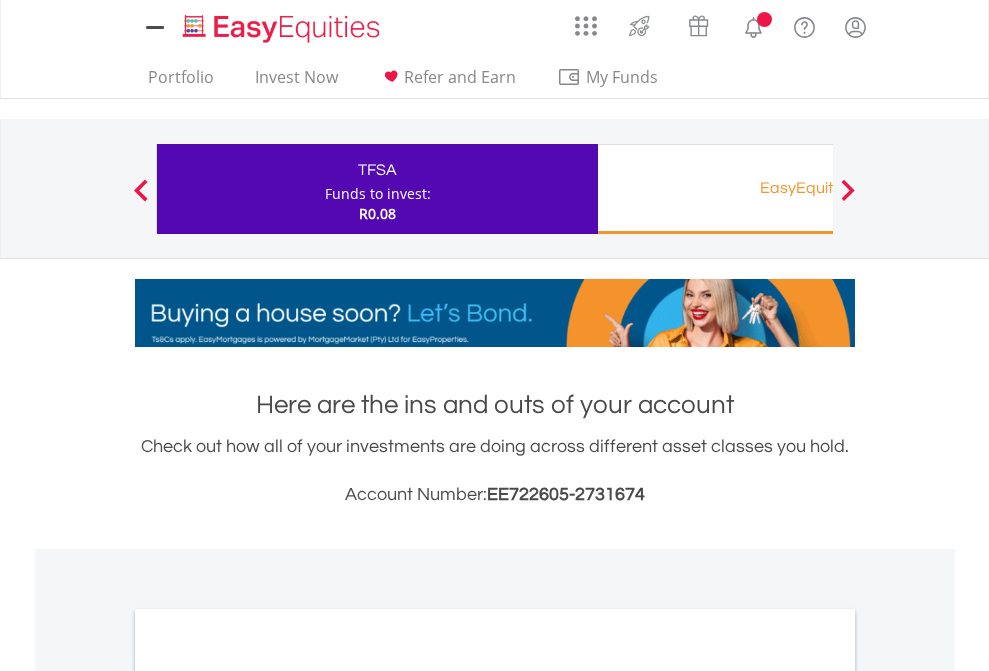 click on "All Holdings" at bounding box center [268, 1096] 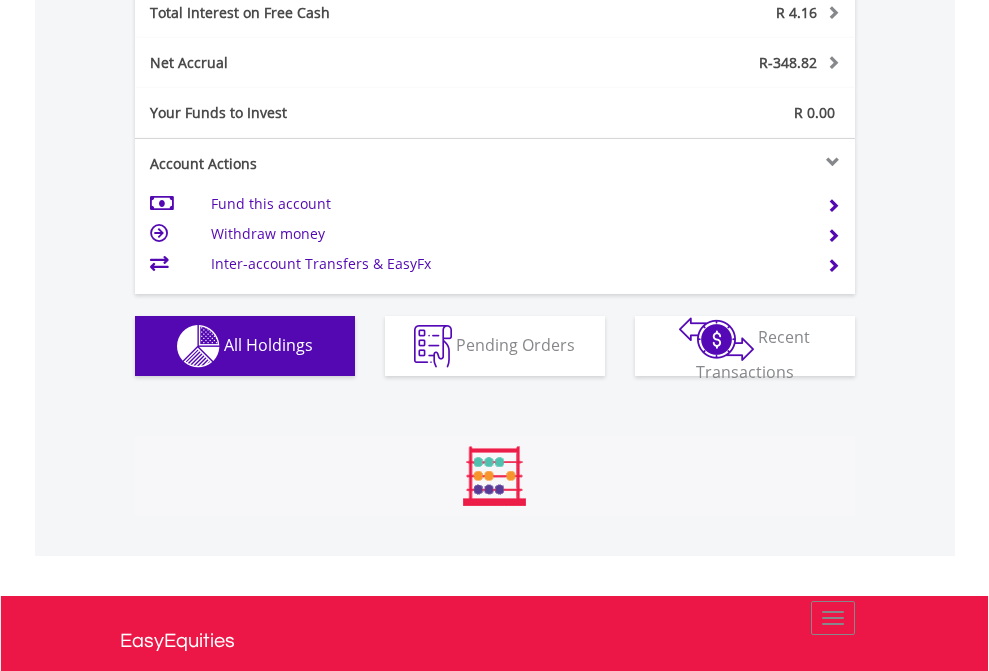 scroll, scrollTop: 999808, scrollLeft: 999687, axis: both 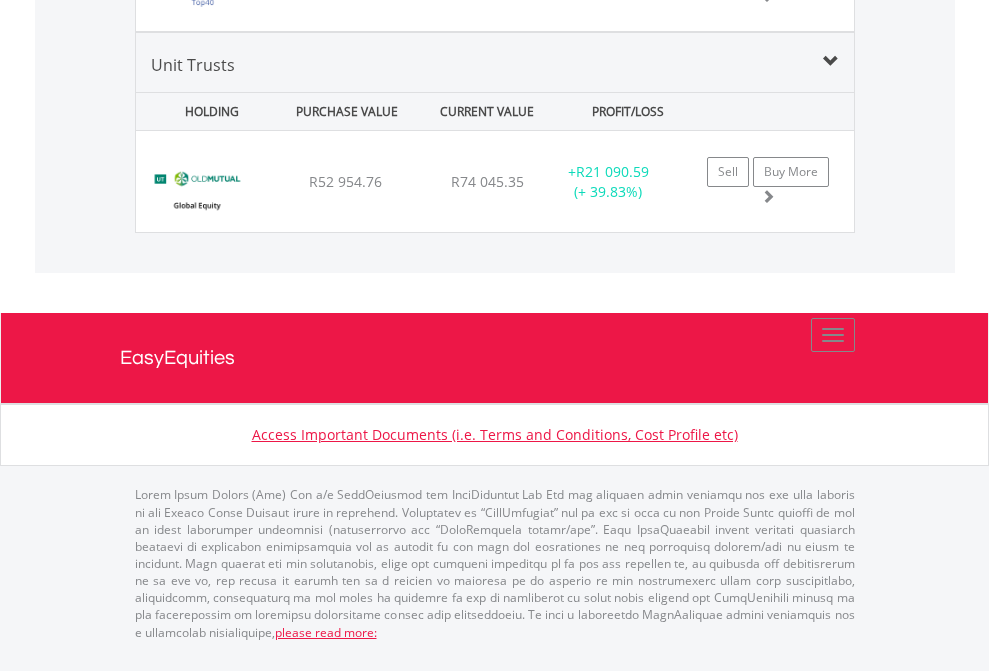 click on "EasyEquities RA" at bounding box center (818, -1722) 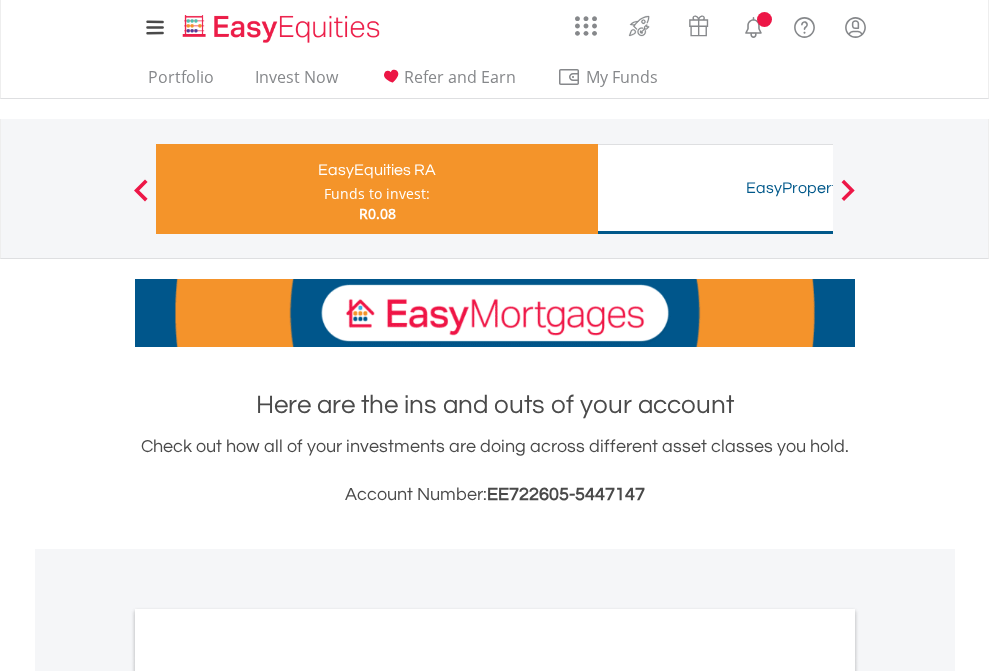 scroll, scrollTop: 1202, scrollLeft: 0, axis: vertical 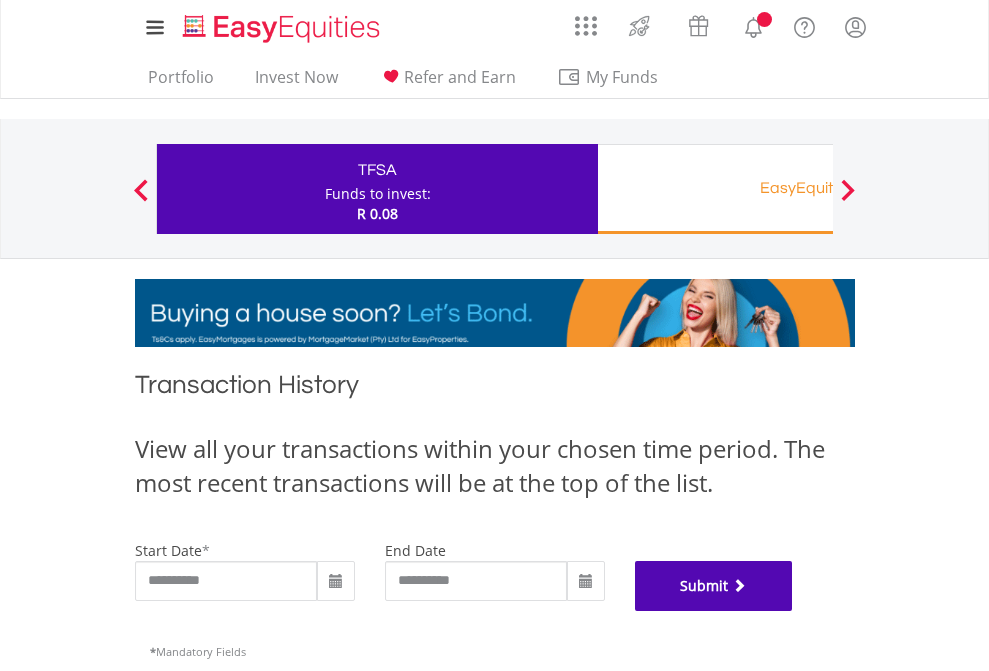 click on "Submit" at bounding box center (714, 586) 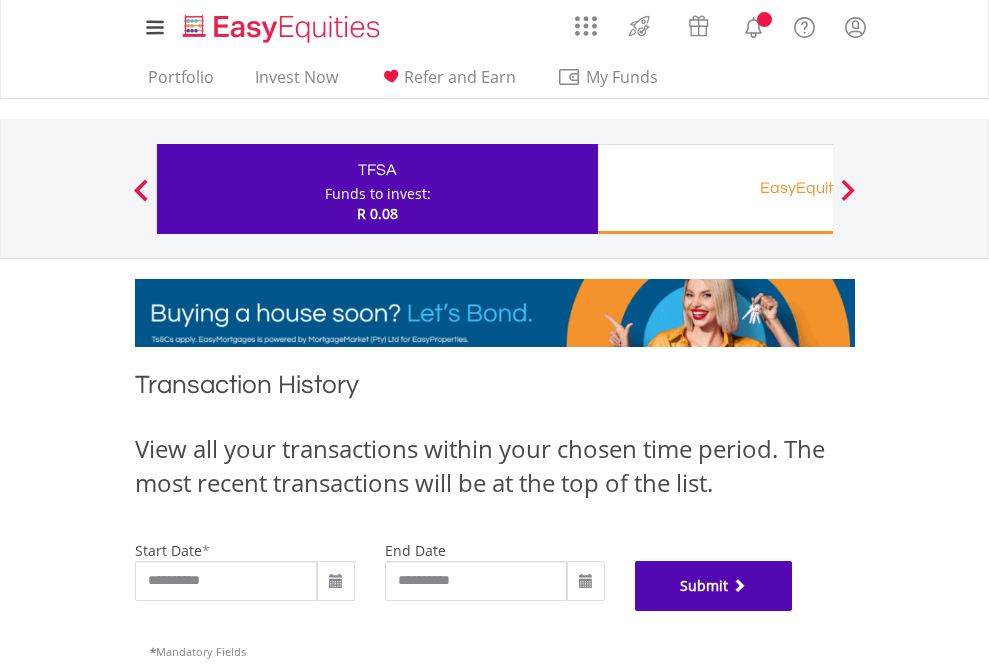 scroll, scrollTop: 811, scrollLeft: 0, axis: vertical 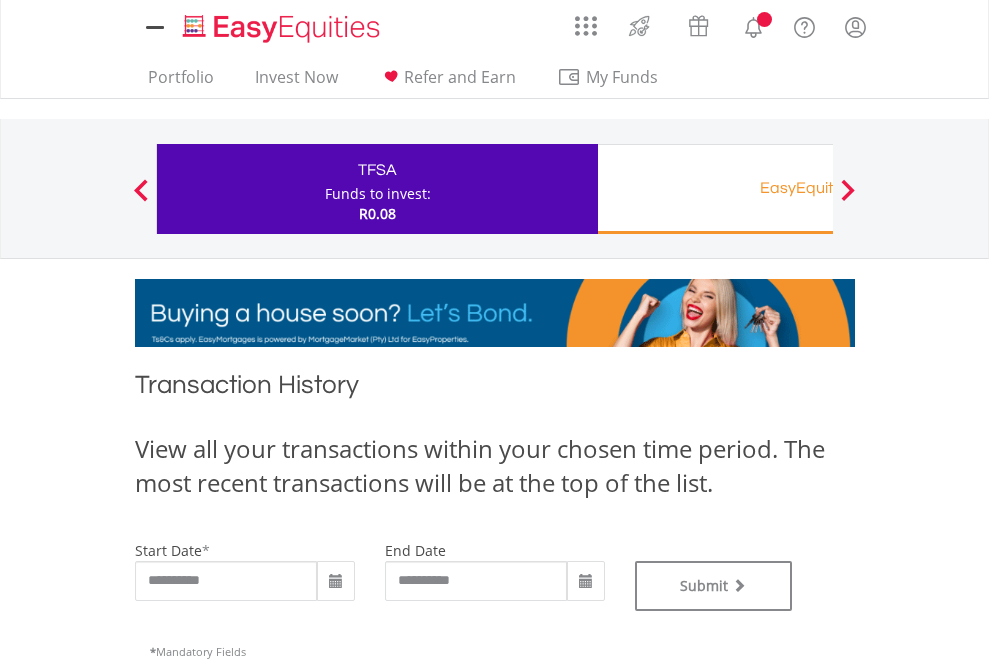 click on "EasyEquities RA" at bounding box center (818, 188) 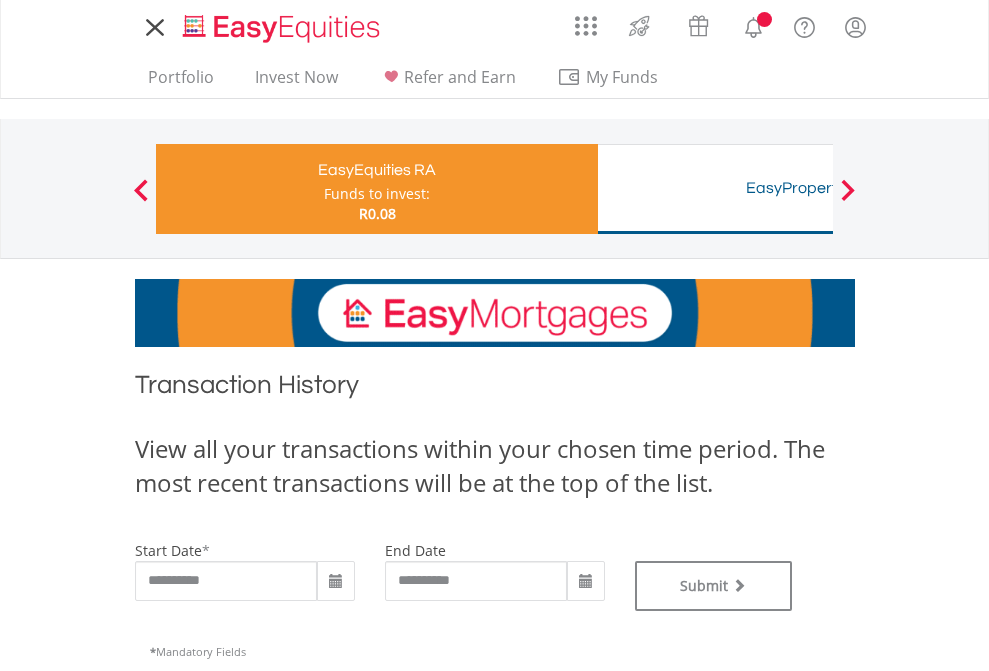 scroll, scrollTop: 0, scrollLeft: 0, axis: both 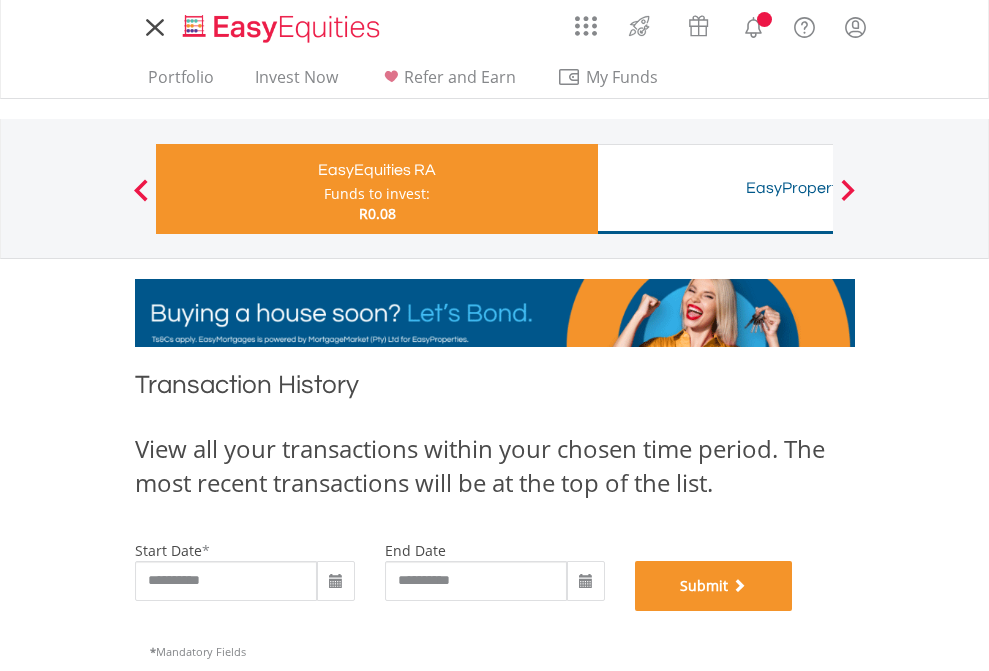 click on "Submit" at bounding box center [714, 586] 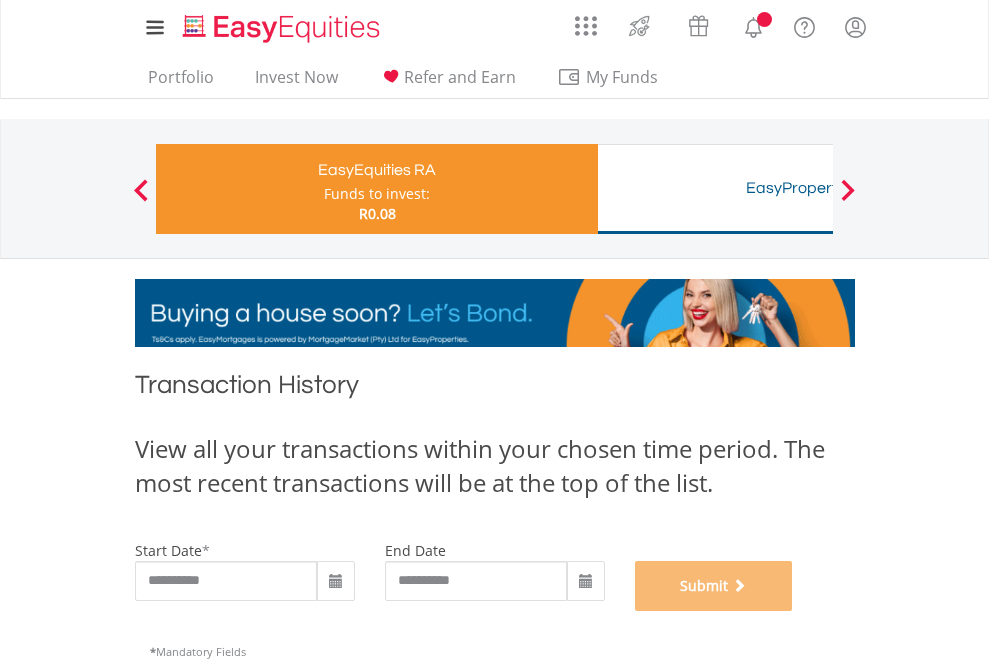 scroll, scrollTop: 811, scrollLeft: 0, axis: vertical 